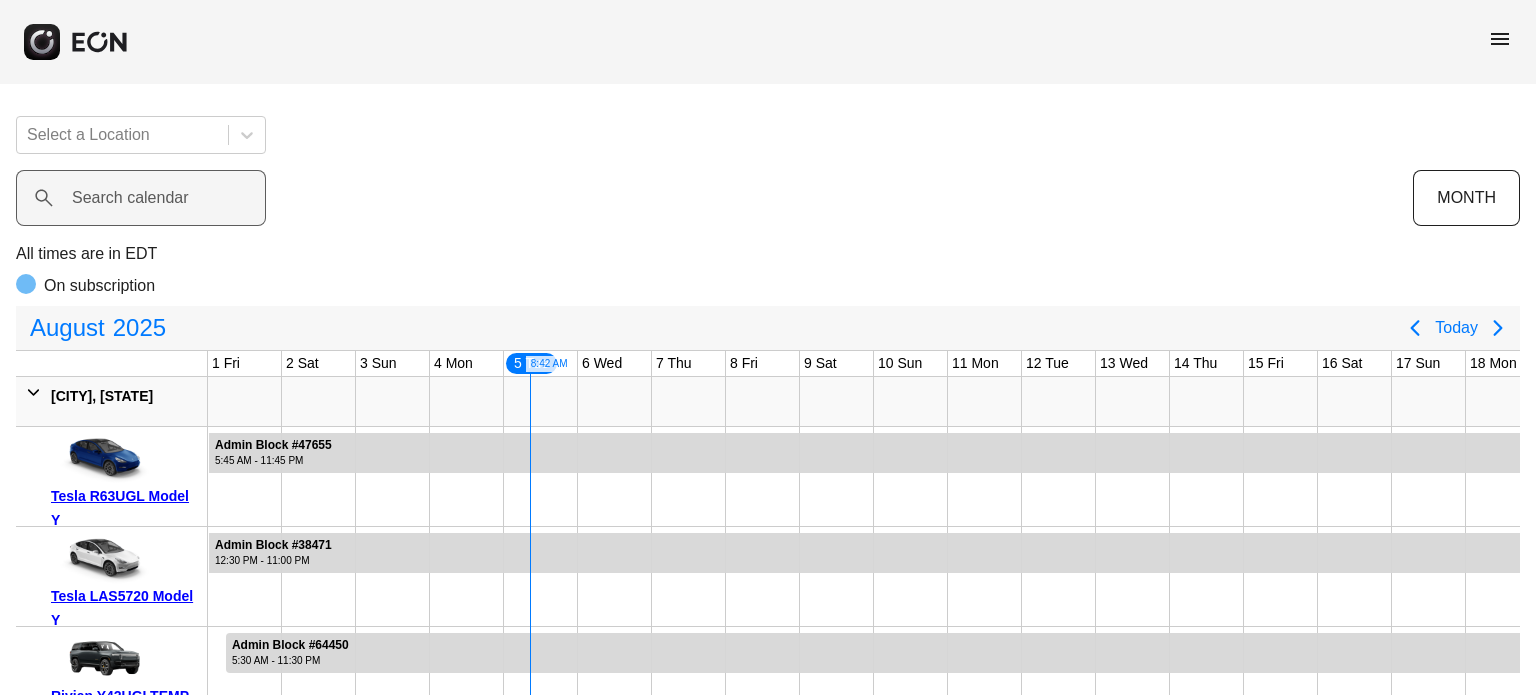 scroll, scrollTop: 0, scrollLeft: 0, axis: both 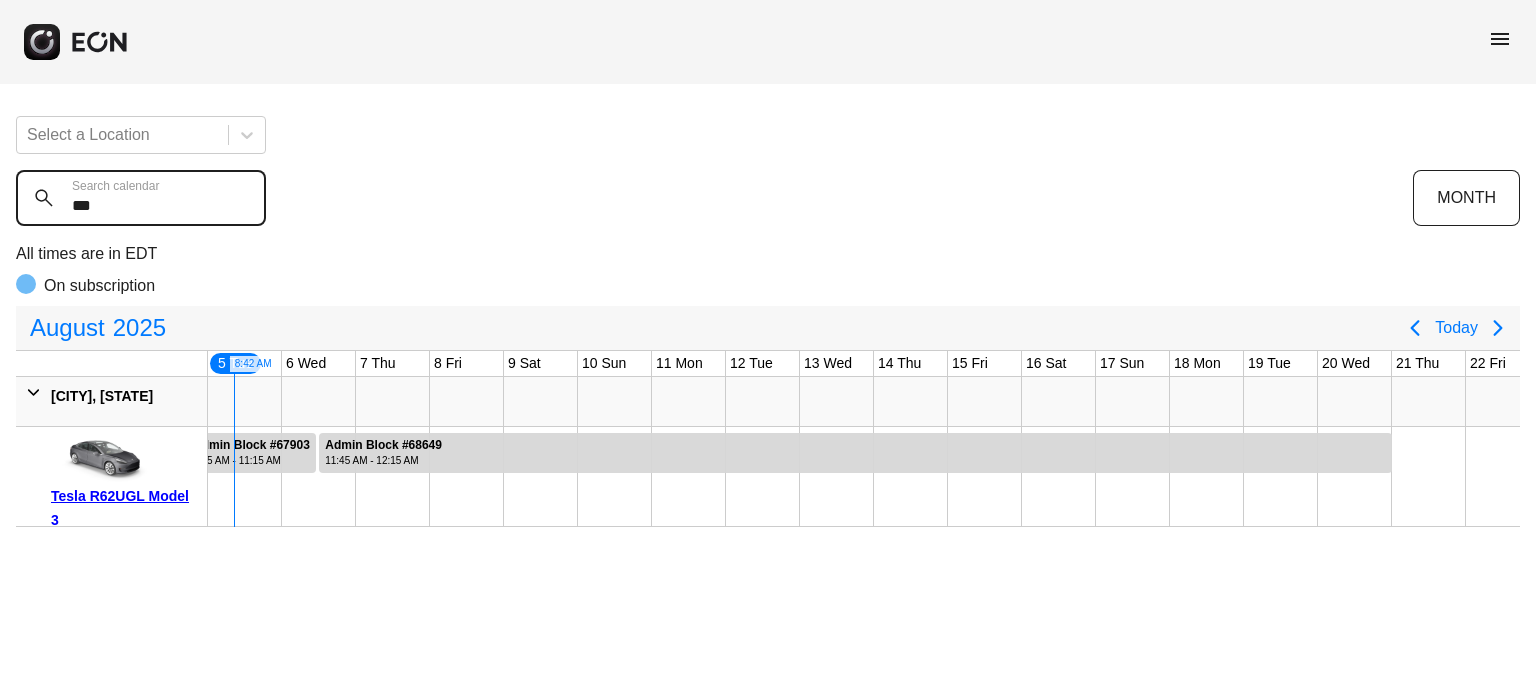 click on "***" at bounding box center (141, 198) 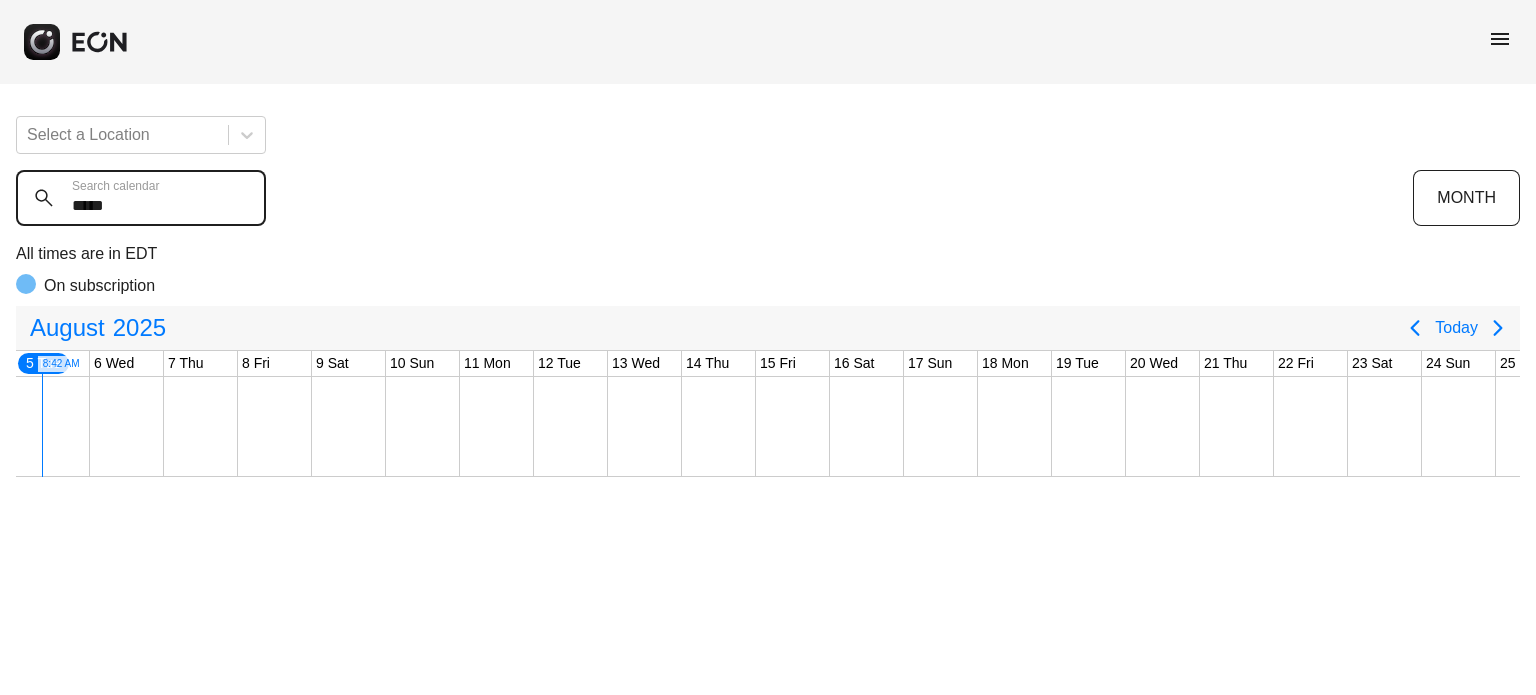 click on "*****" at bounding box center (141, 198) 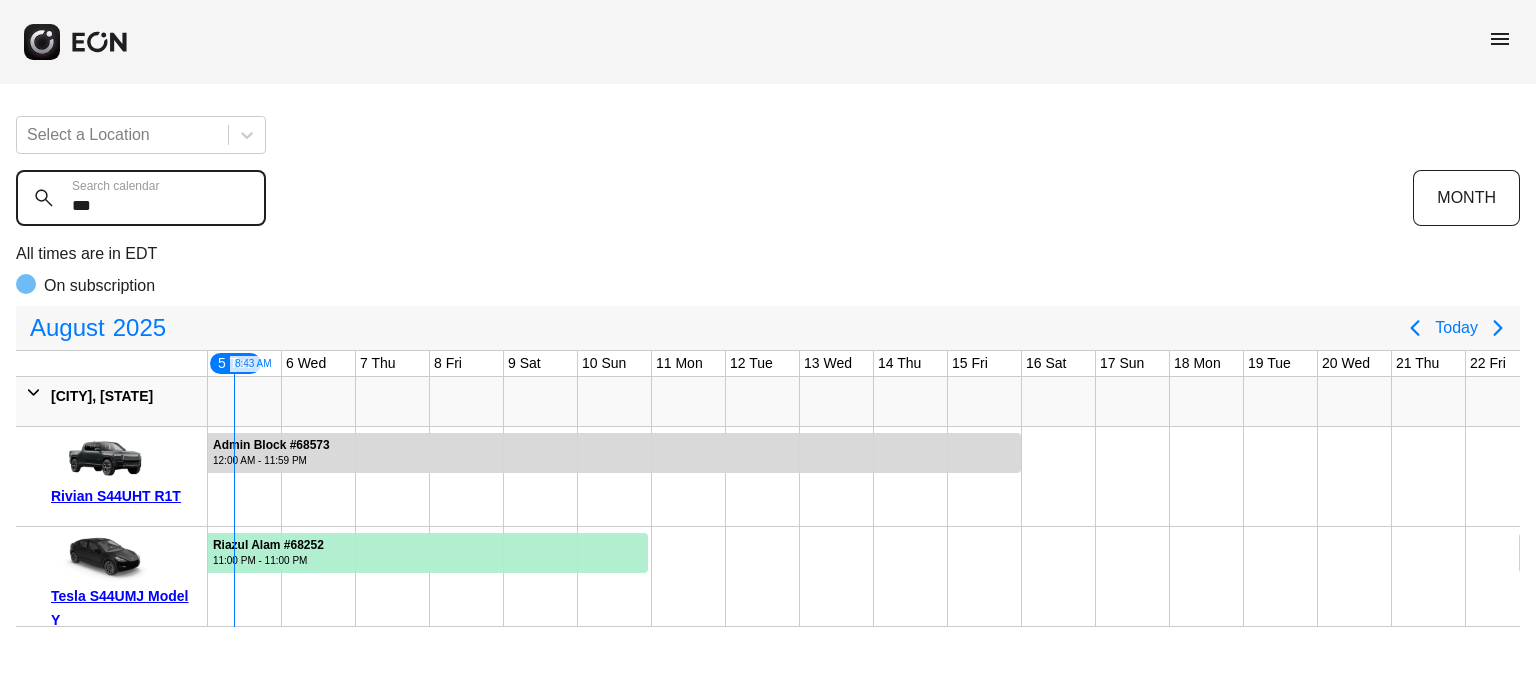 click on "***" at bounding box center [141, 198] 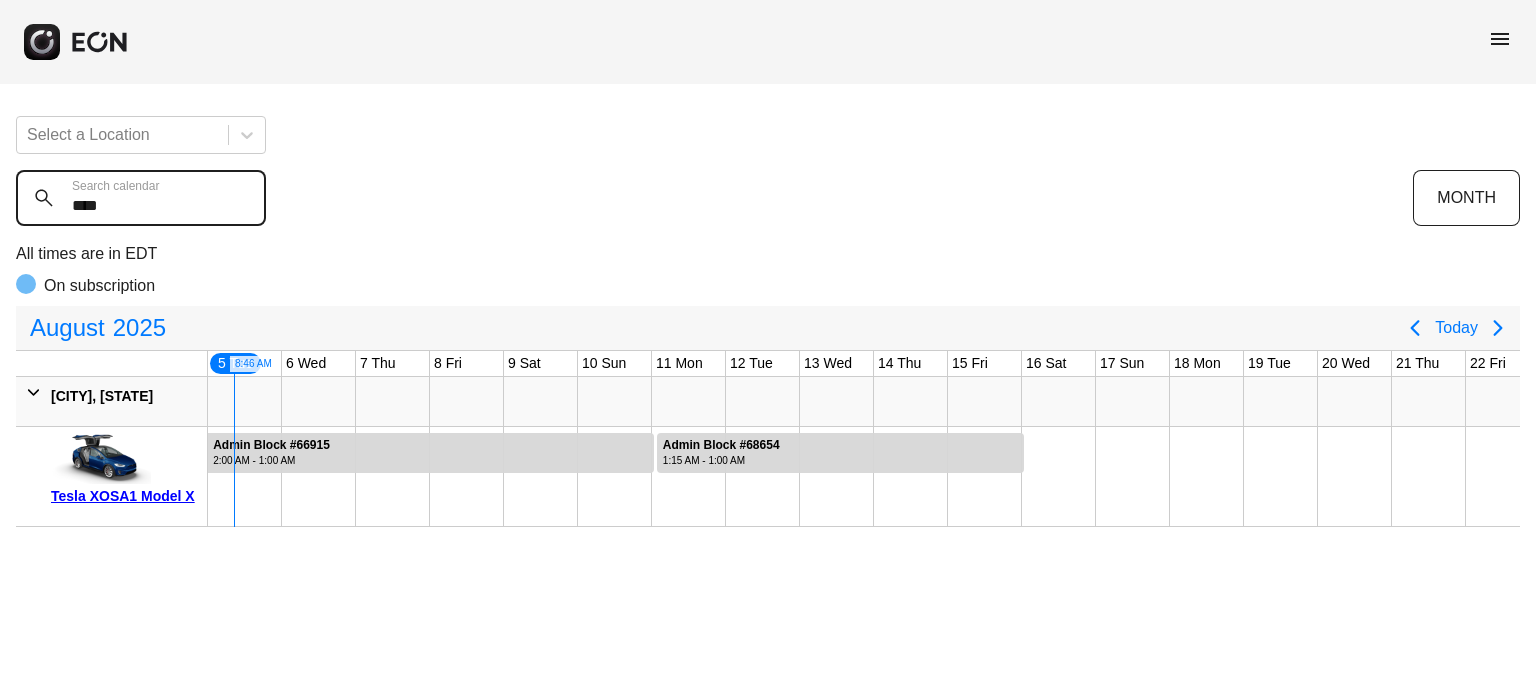 click on "****" at bounding box center (141, 198) 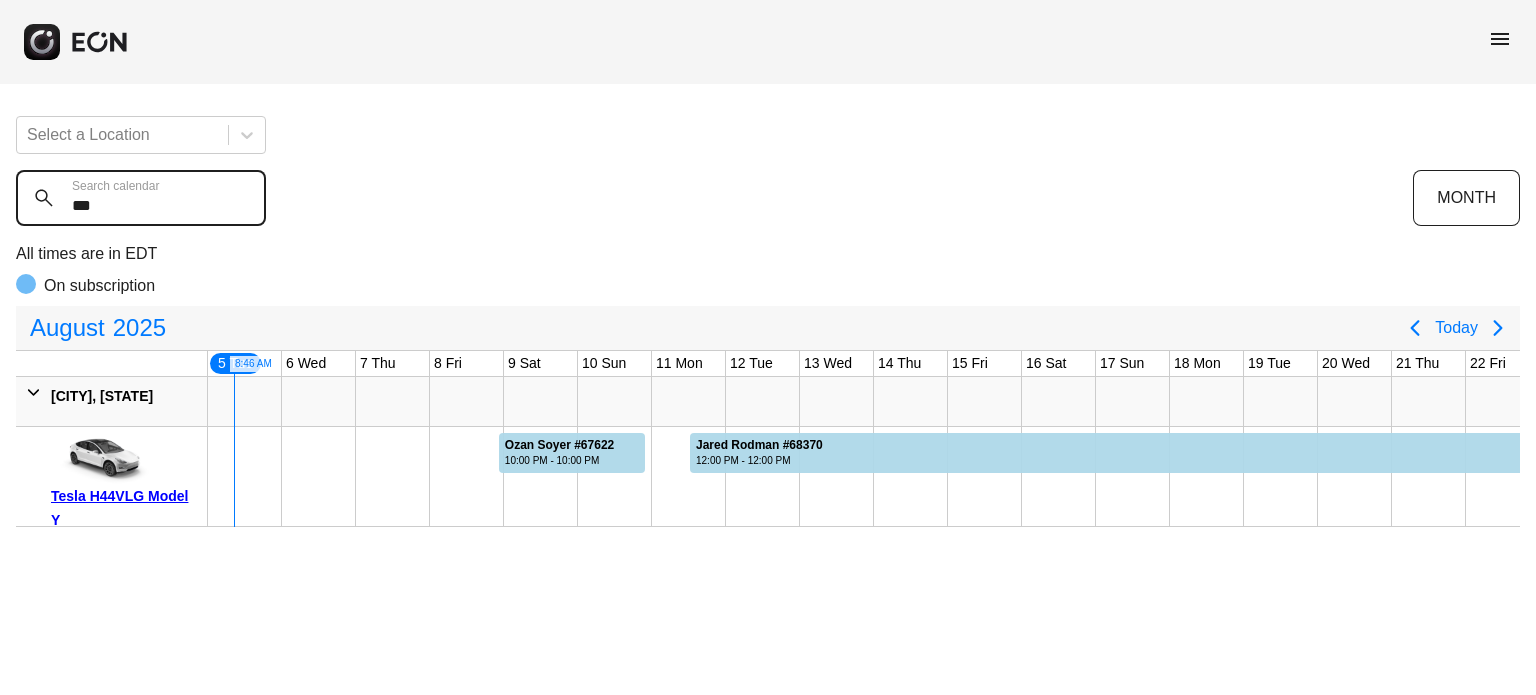 type on "***" 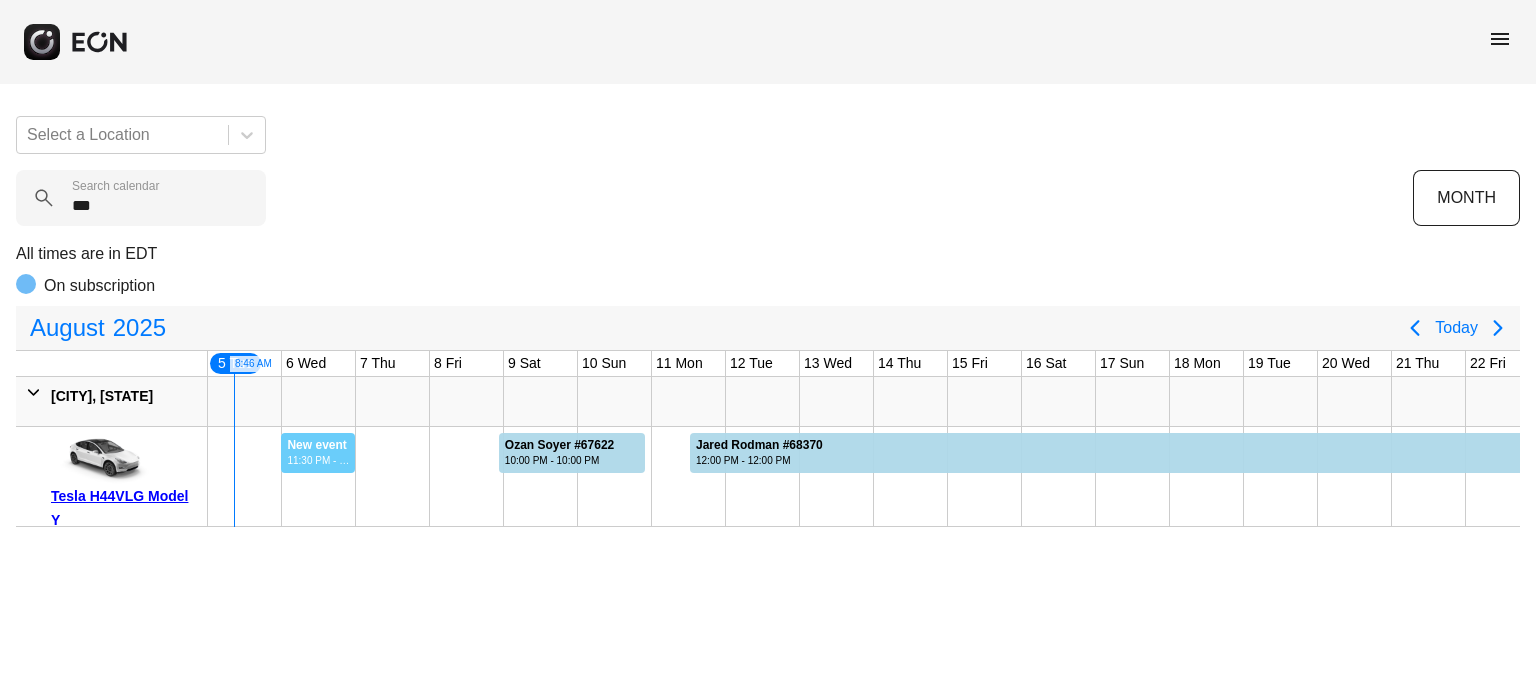 drag, startPoint x: 280, startPoint y: 450, endPoint x: 355, endPoint y: 458, distance: 75.42546 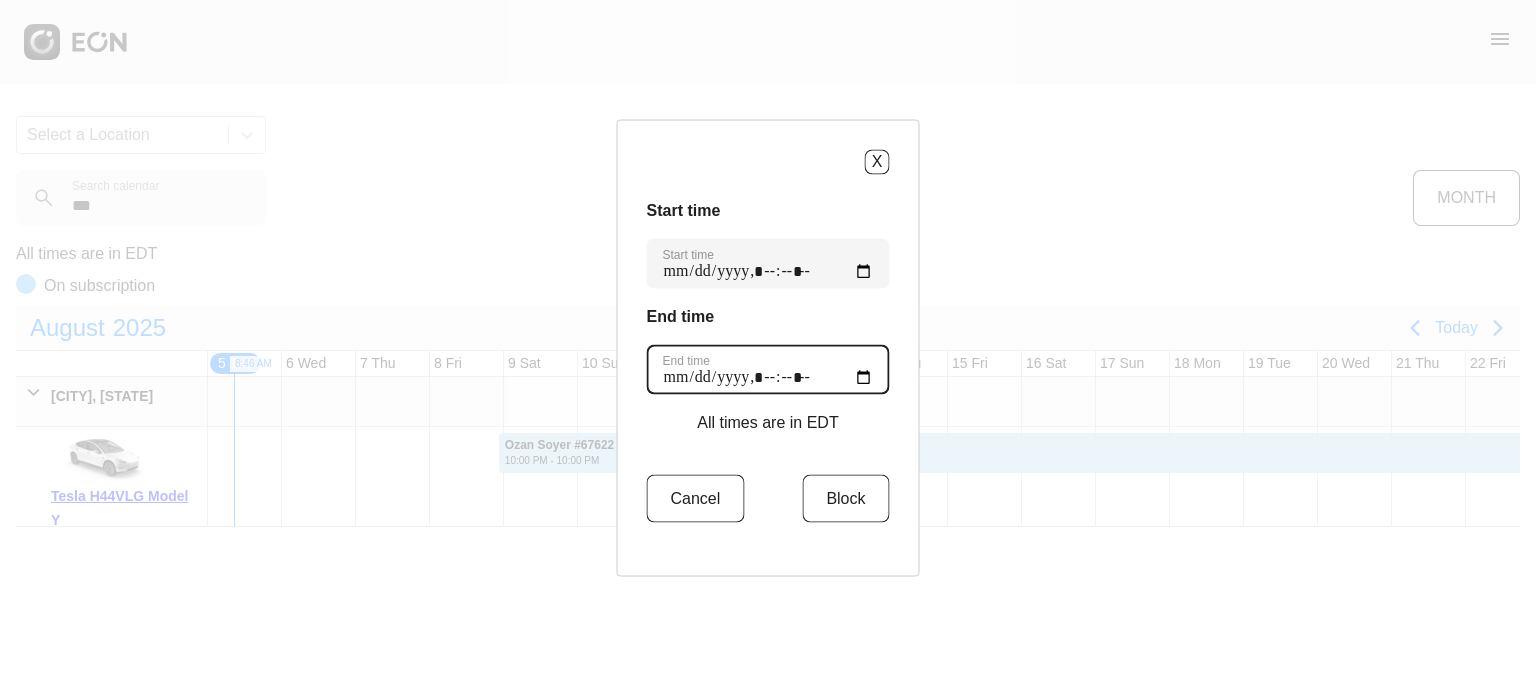click on "End time" at bounding box center [768, 369] 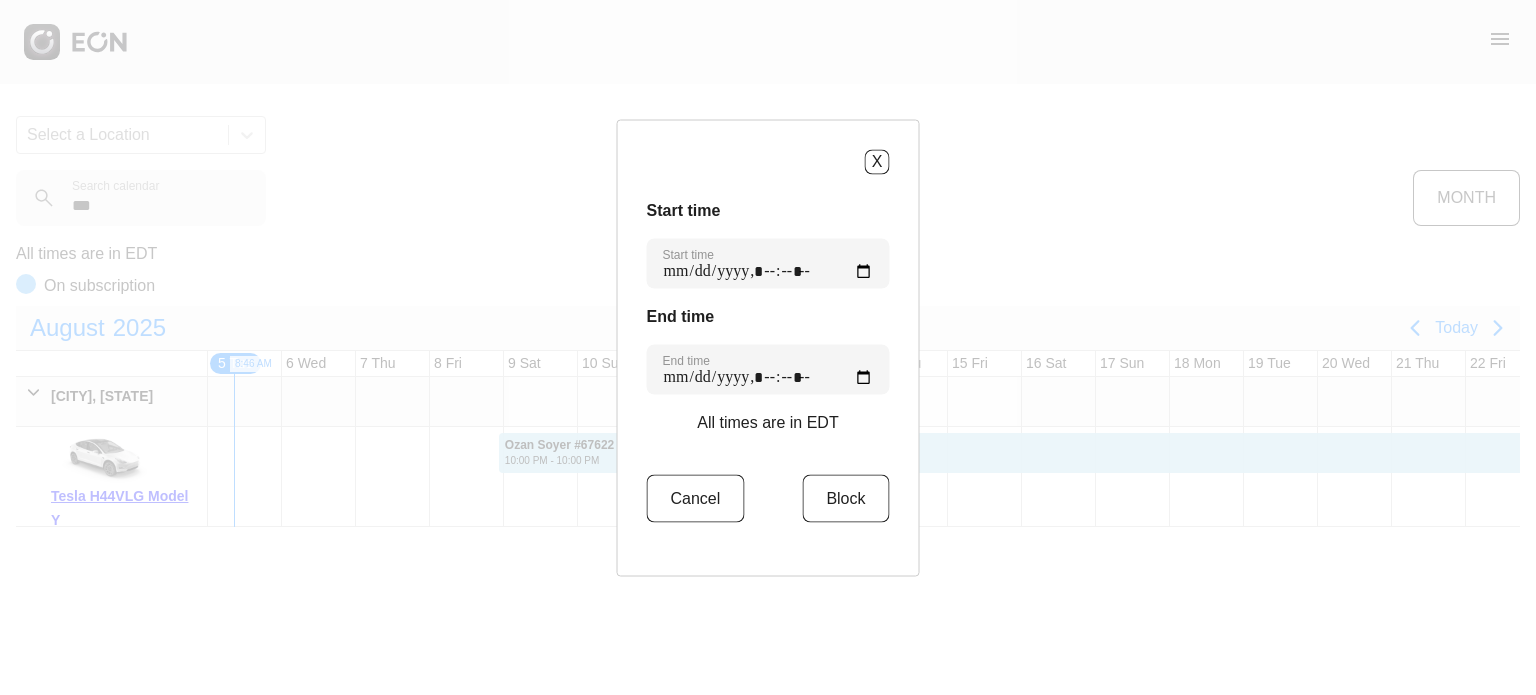 type on "**********" 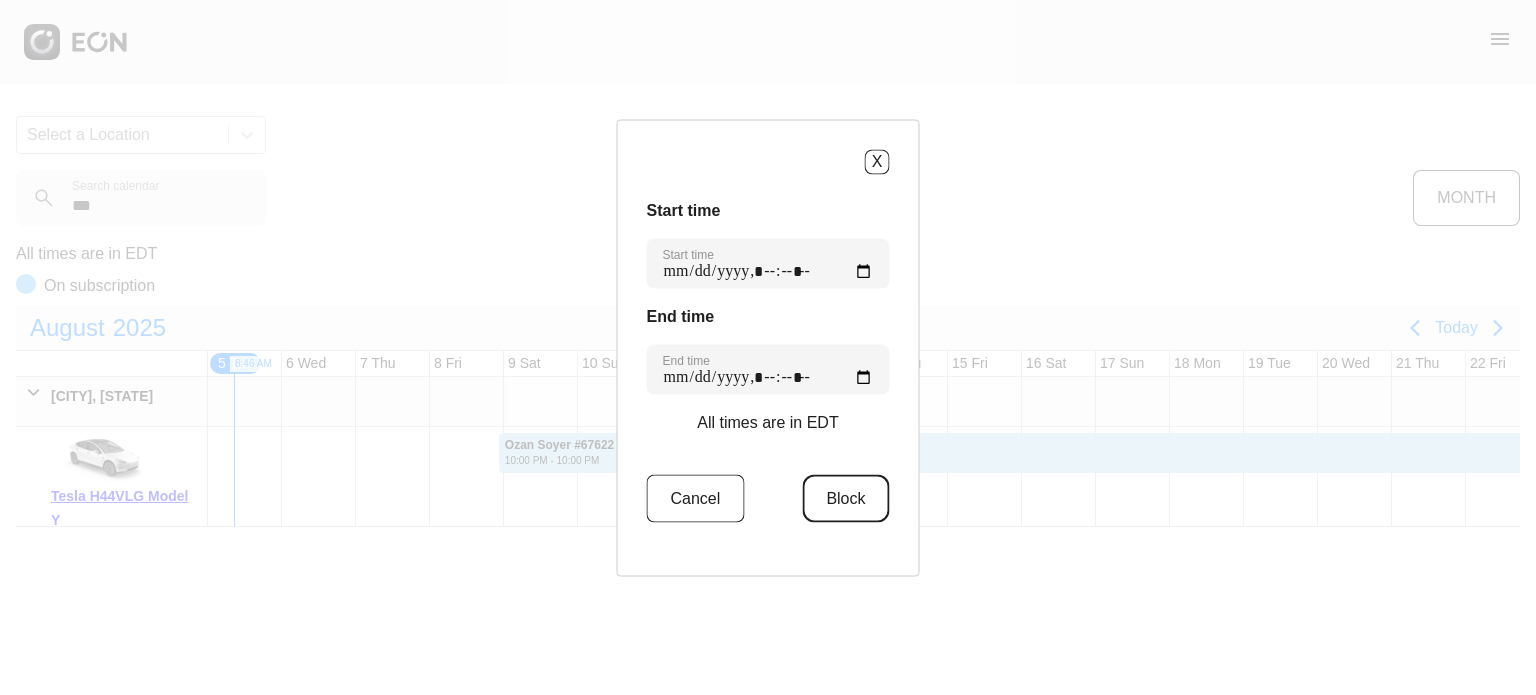 click on "Block" at bounding box center (845, 498) 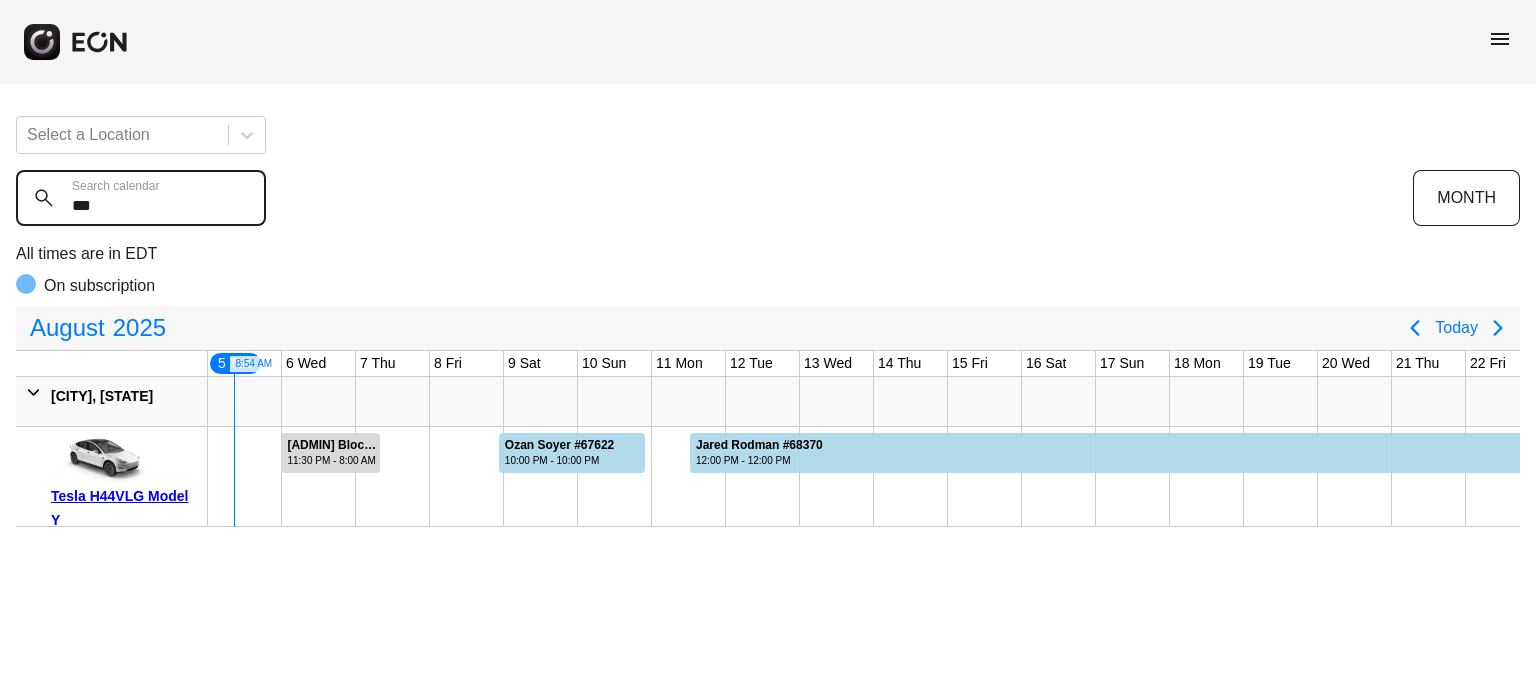 click on "***" at bounding box center (141, 198) 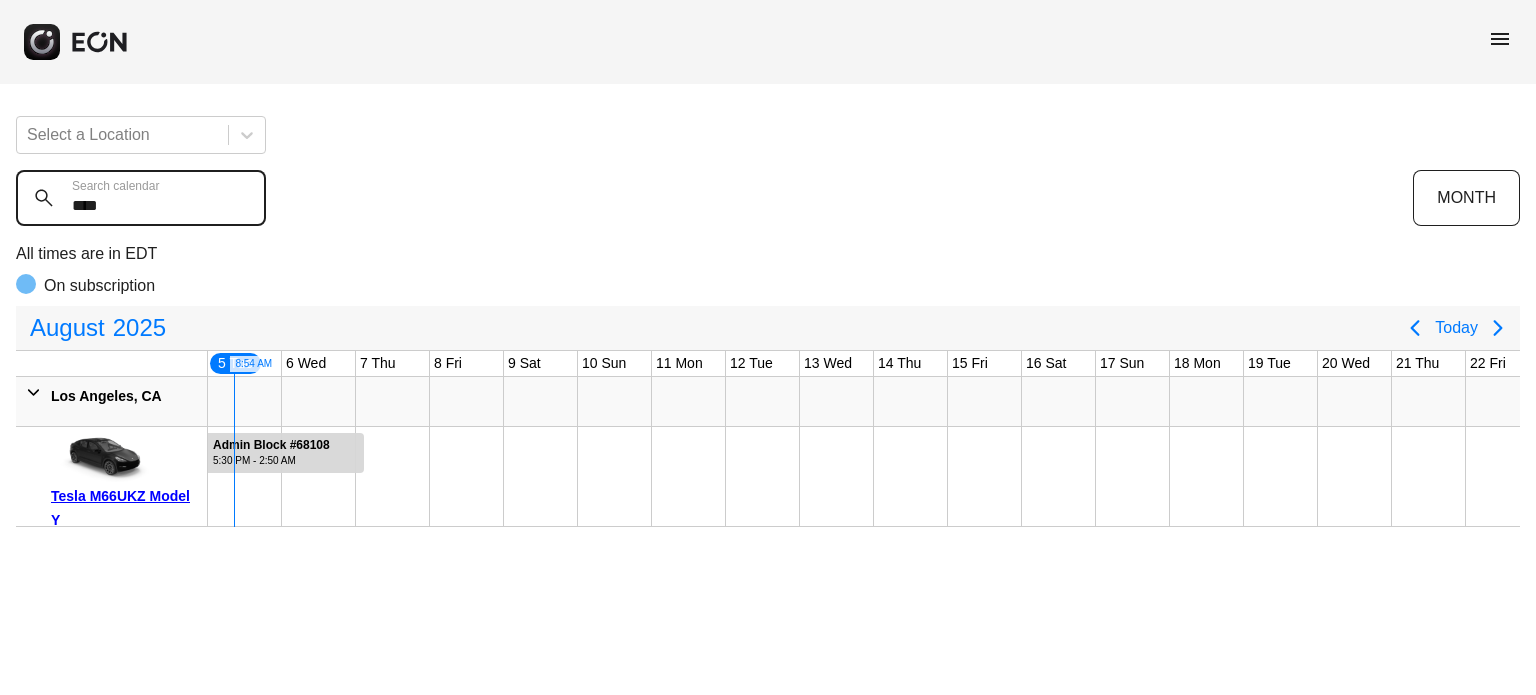 type on "*****" 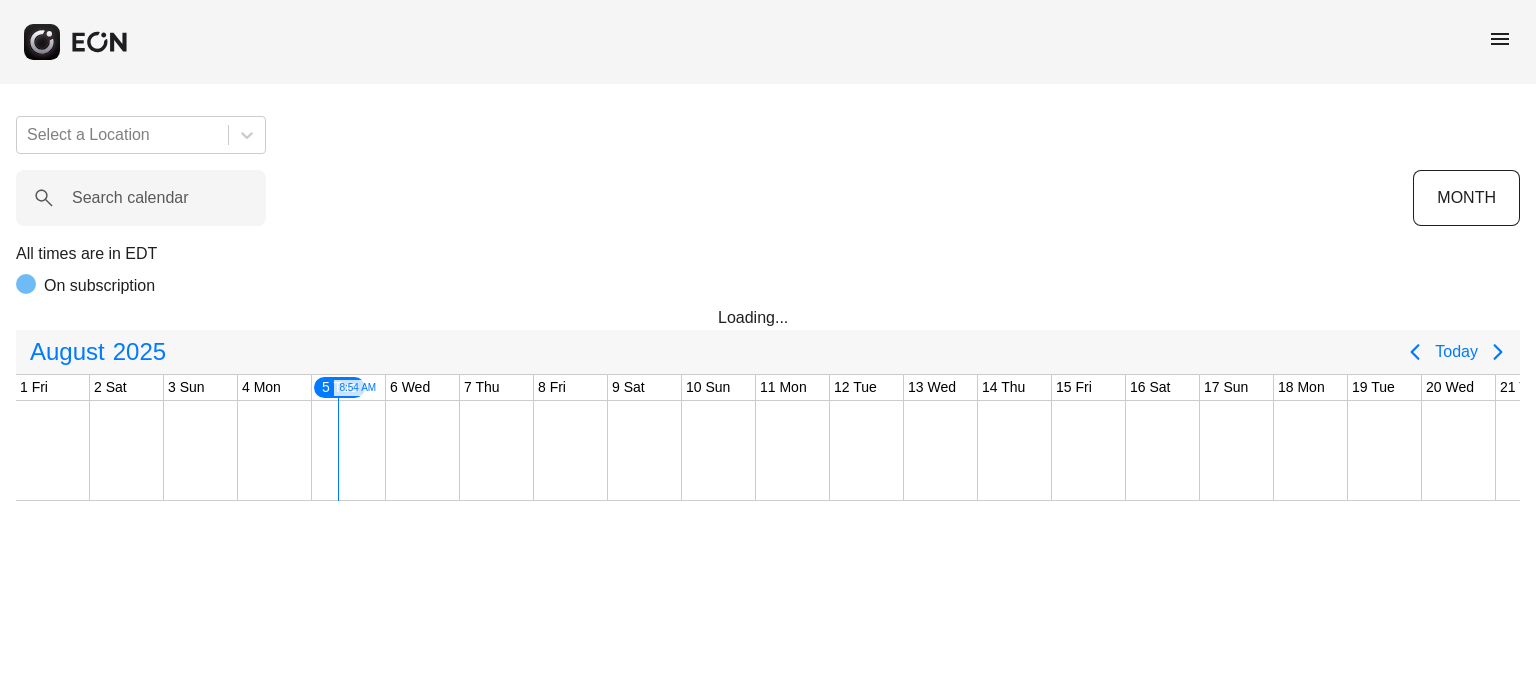 scroll, scrollTop: 0, scrollLeft: 0, axis: both 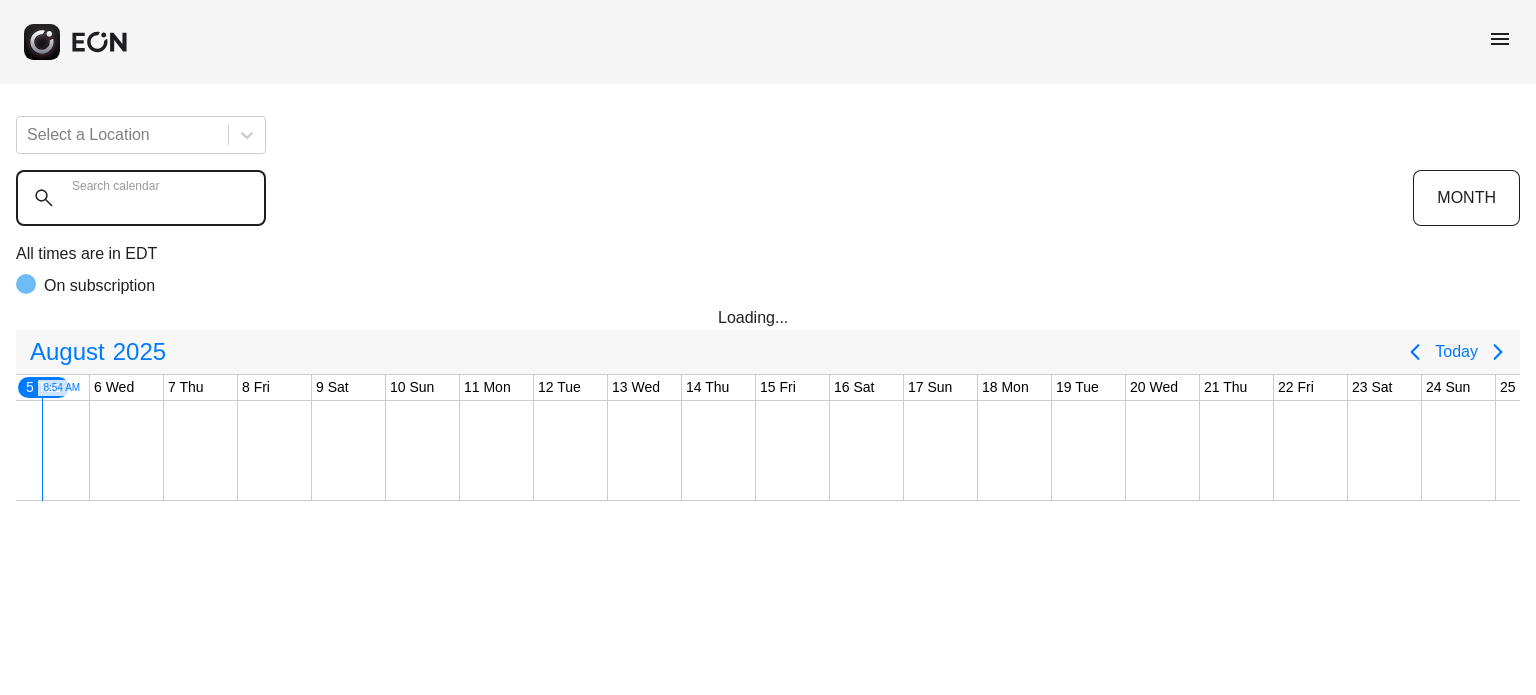 click on "Search calendar" at bounding box center [141, 198] 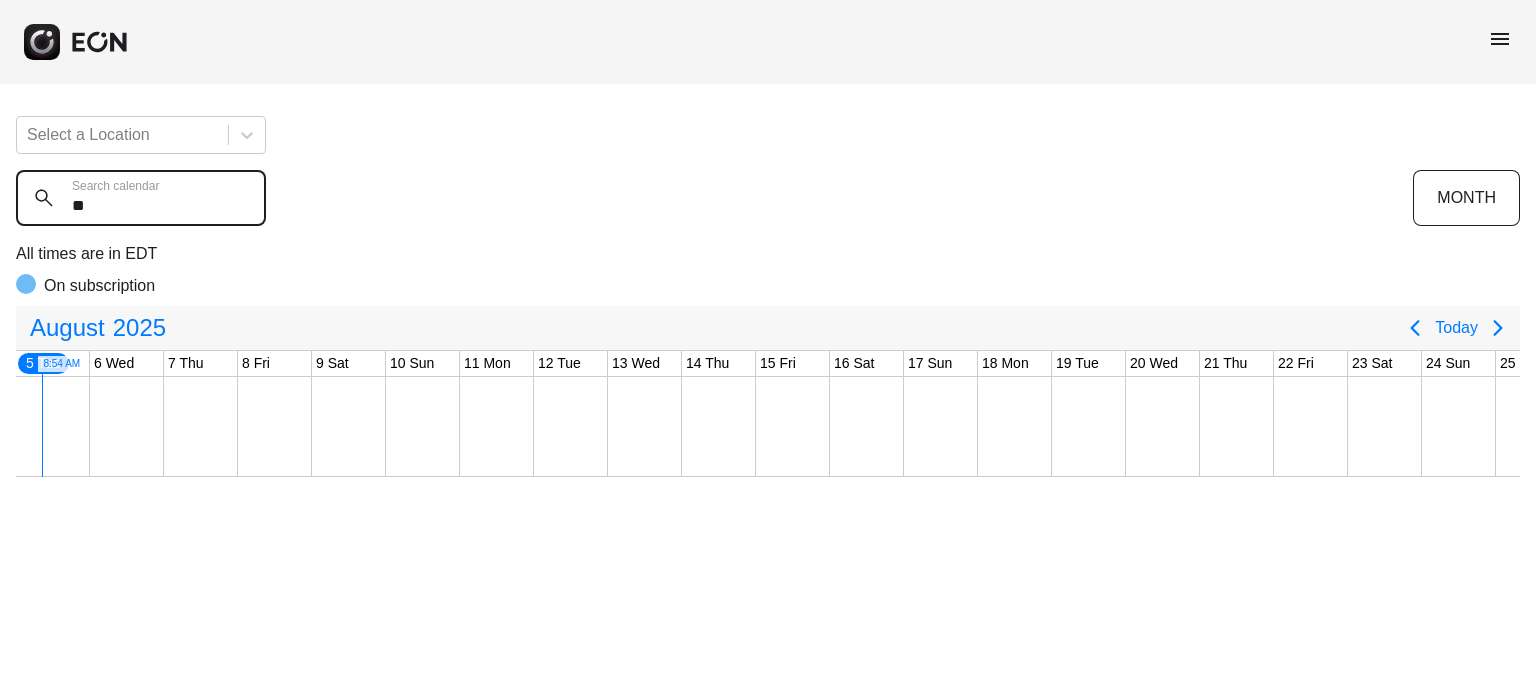 type on "*" 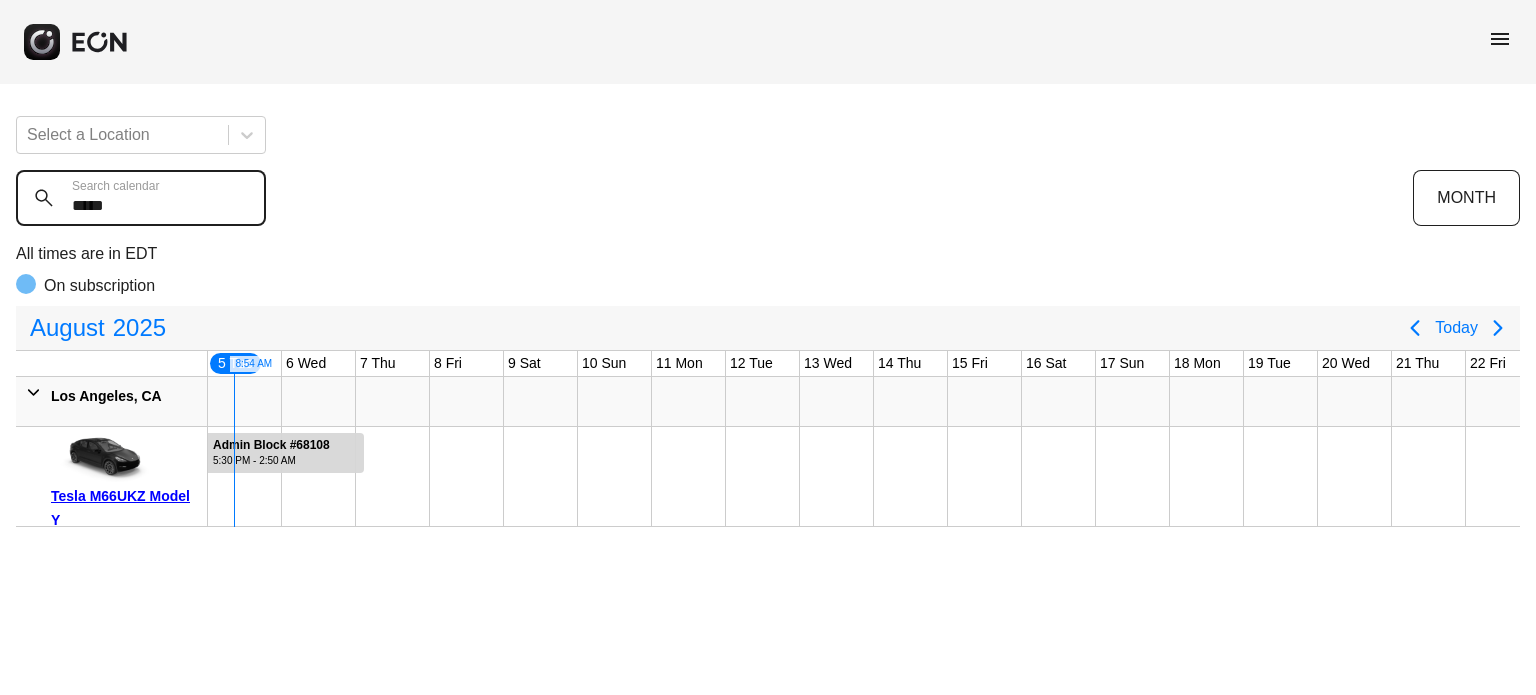 type on "*****" 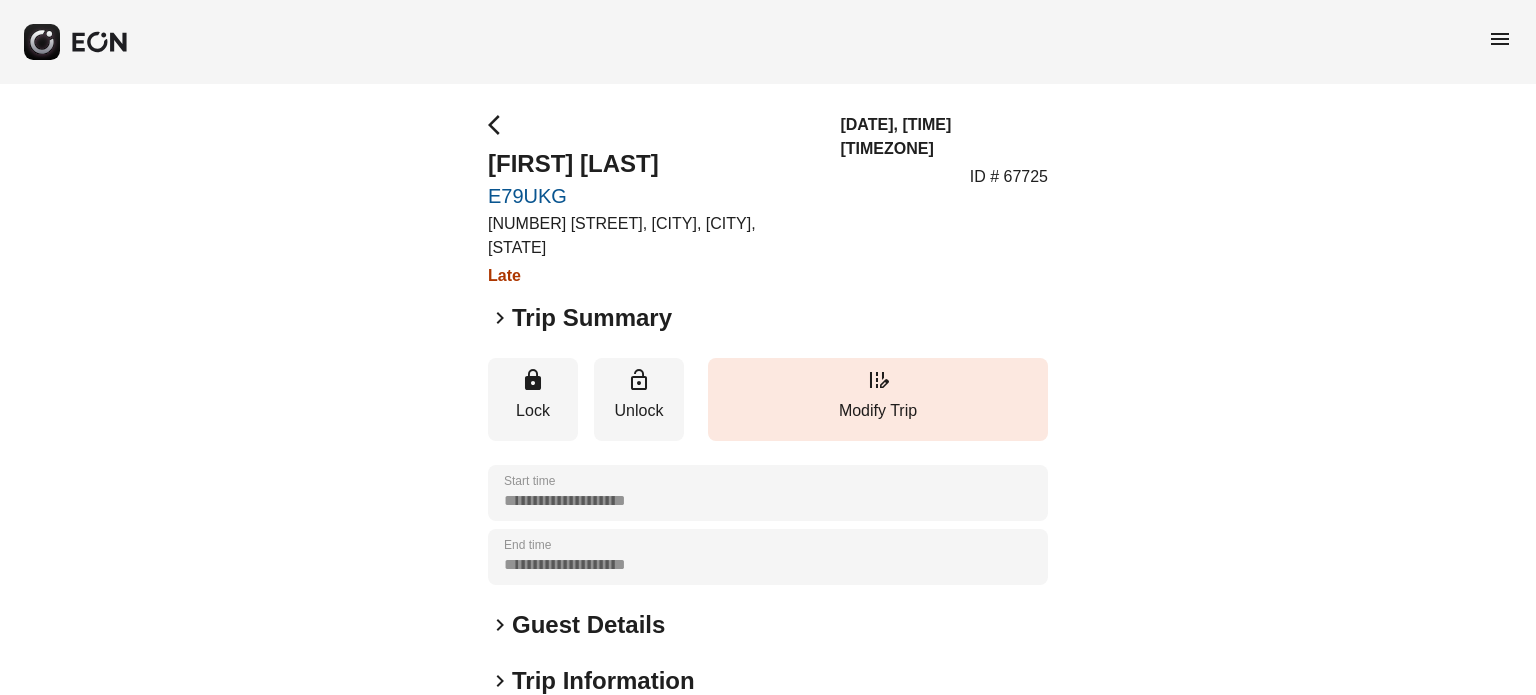 scroll, scrollTop: 0, scrollLeft: 0, axis: both 